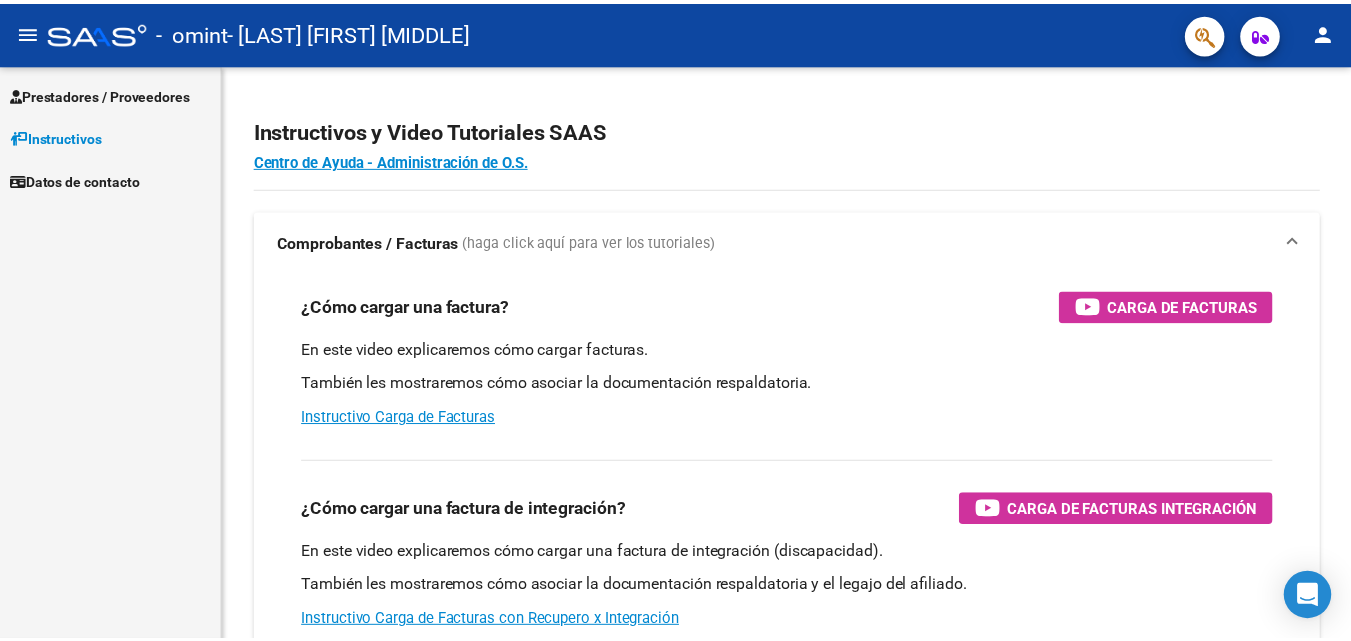 scroll, scrollTop: 0, scrollLeft: 0, axis: both 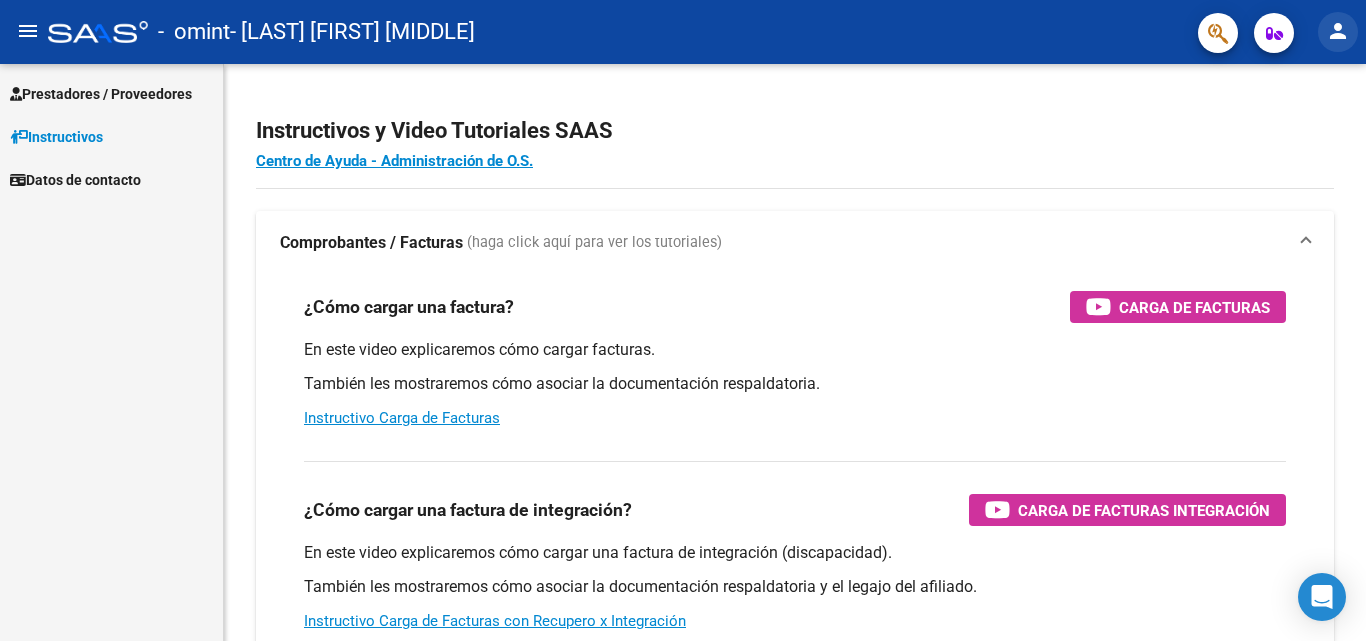 click on "person" 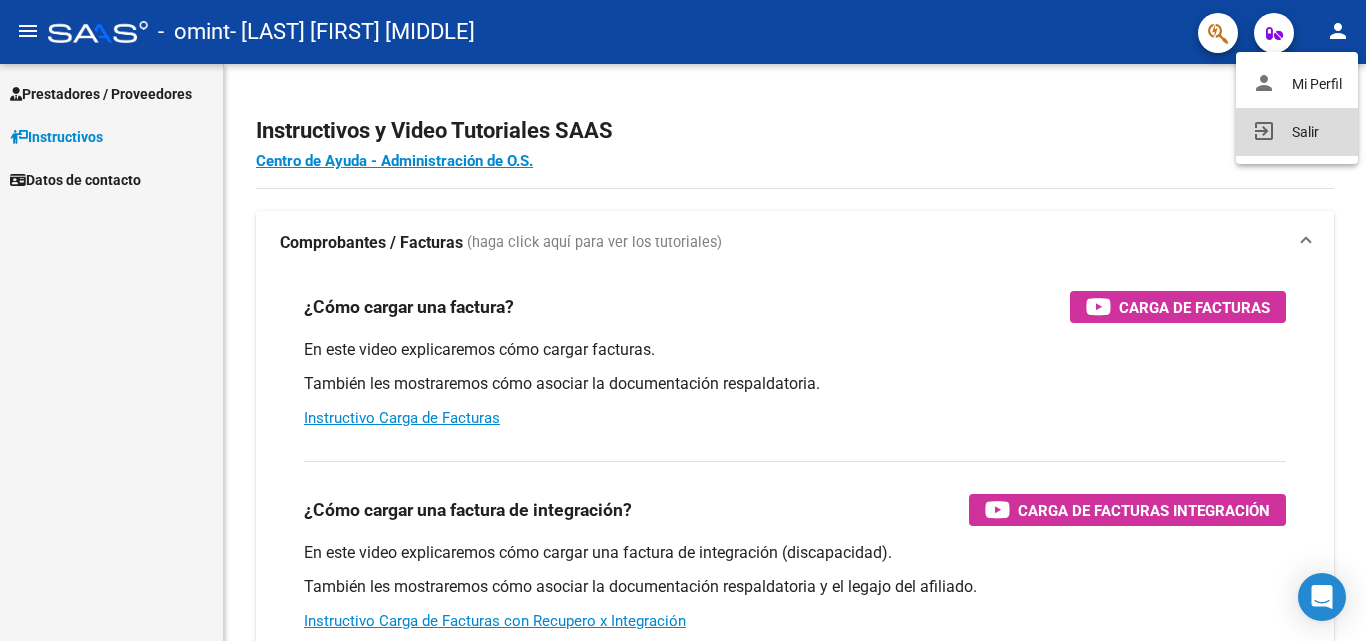 click on "exit_to_app  Salir" at bounding box center [1297, 132] 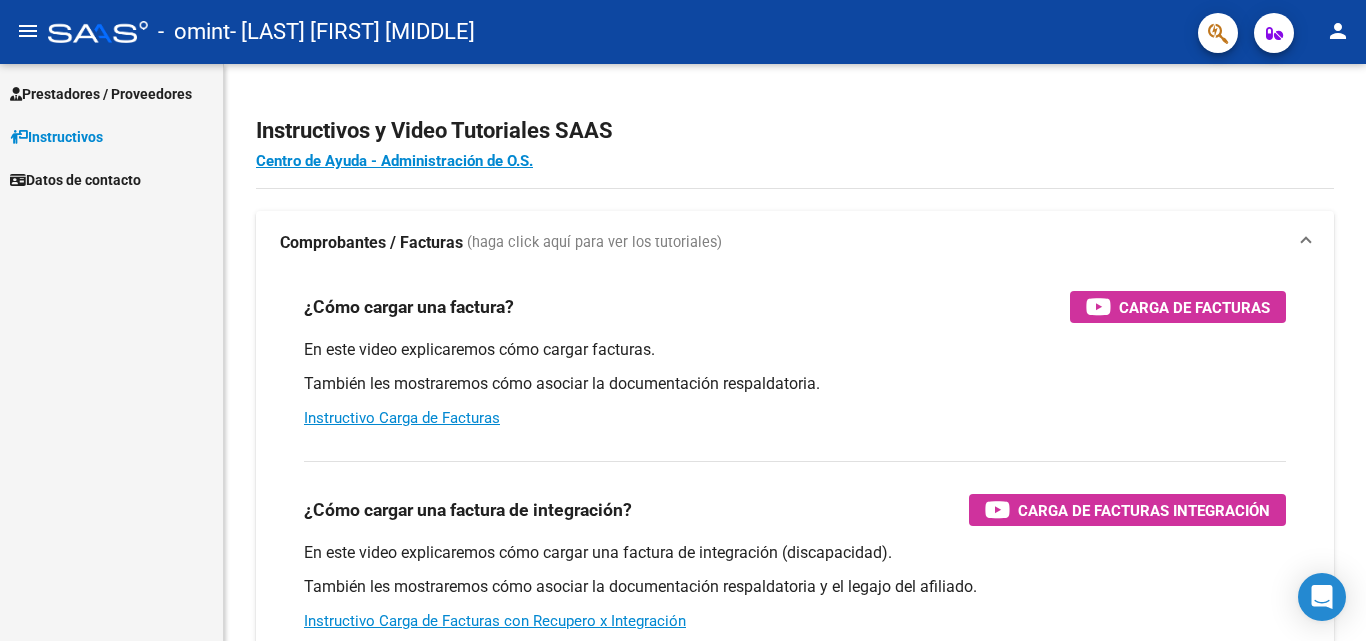 scroll, scrollTop: 0, scrollLeft: 0, axis: both 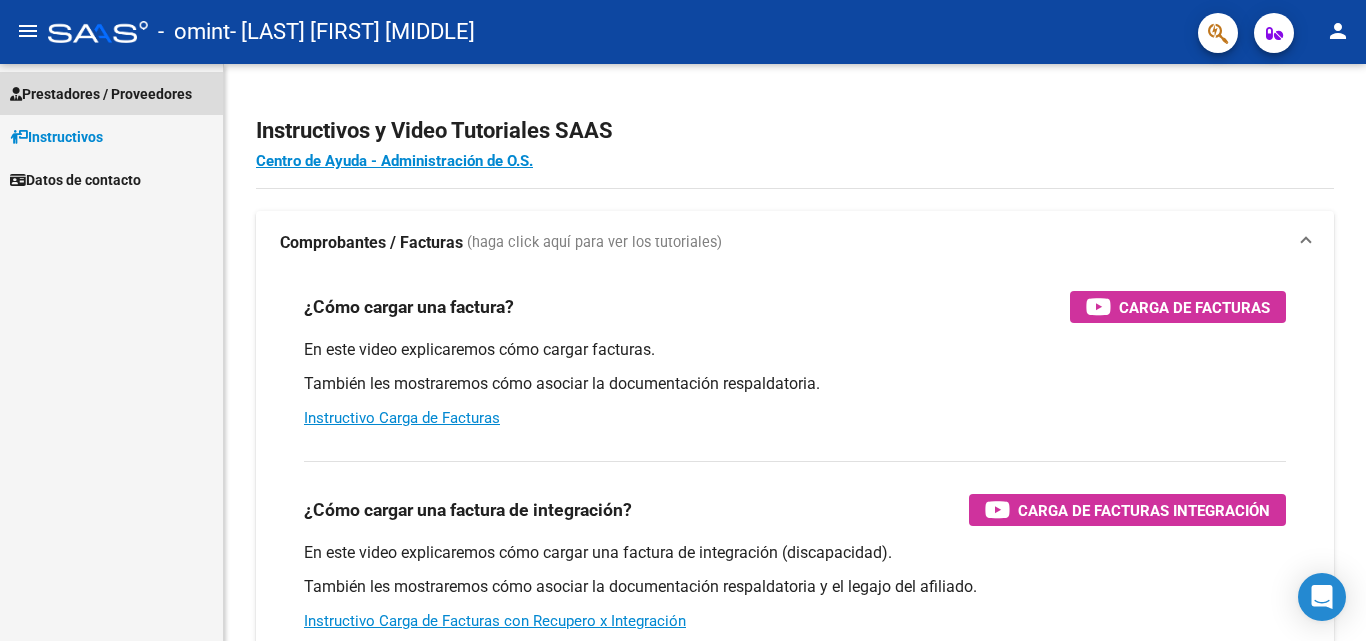 click on "Prestadores / Proveedores" at bounding box center [101, 94] 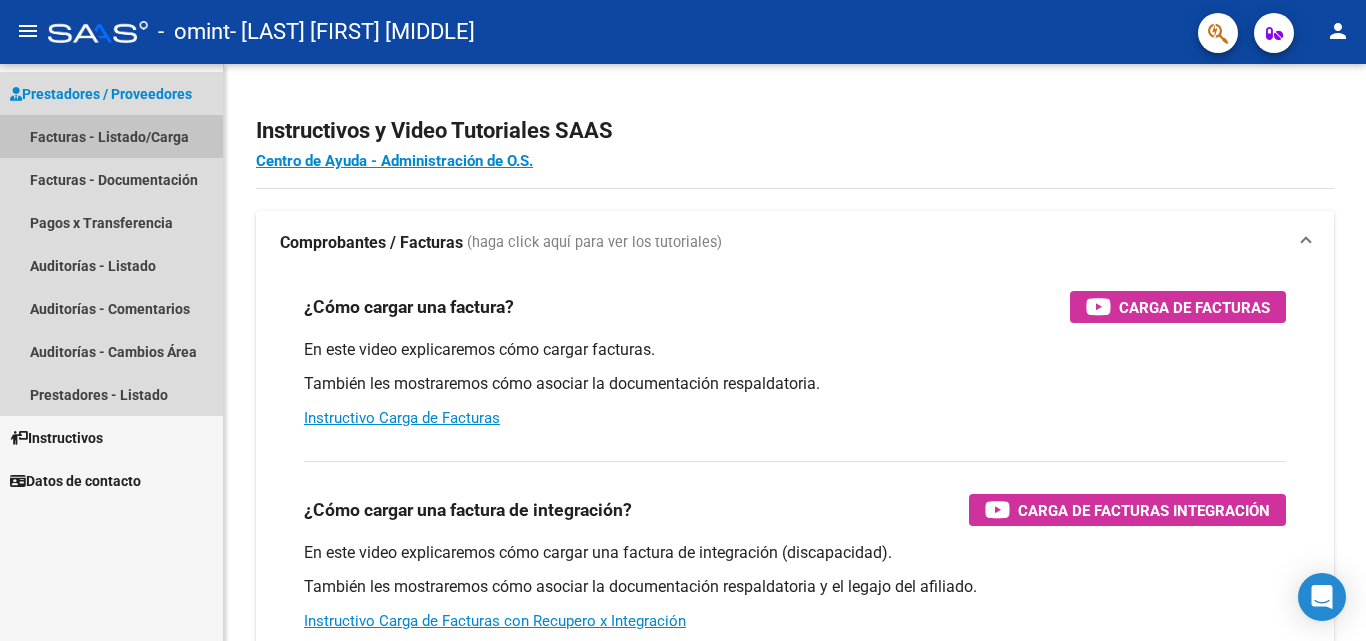 click on "Facturas - Listado/Carga" at bounding box center [111, 136] 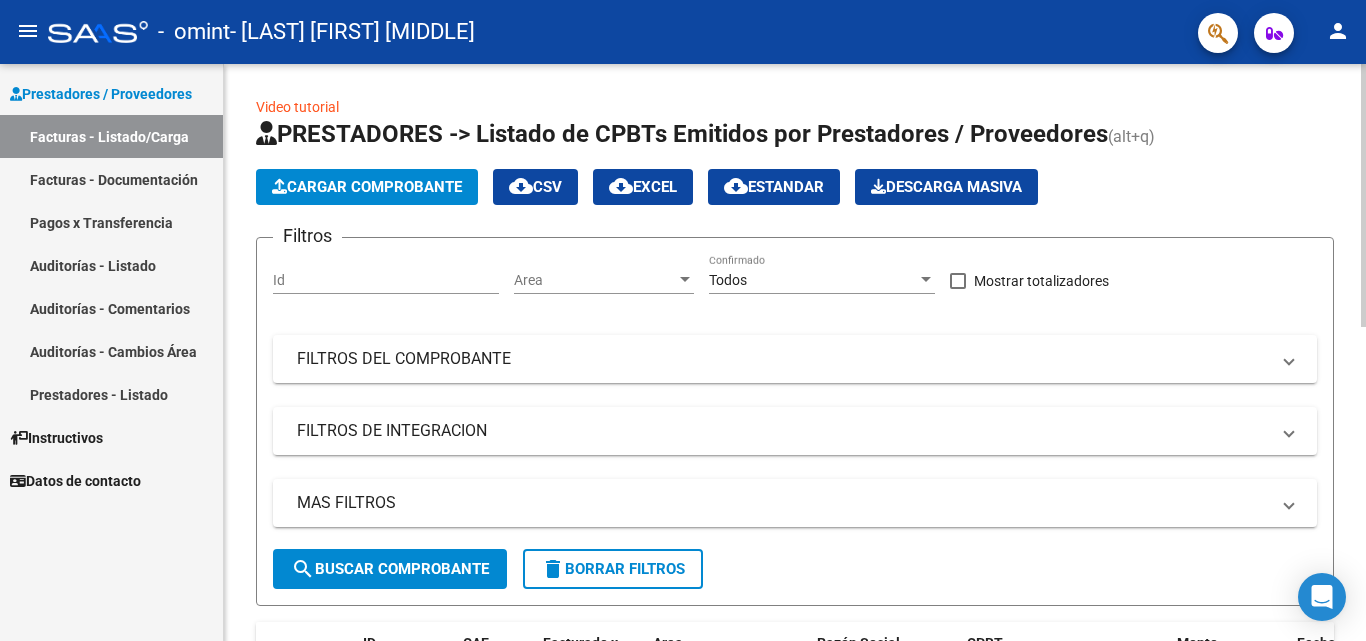 click on "Cargar Comprobante" 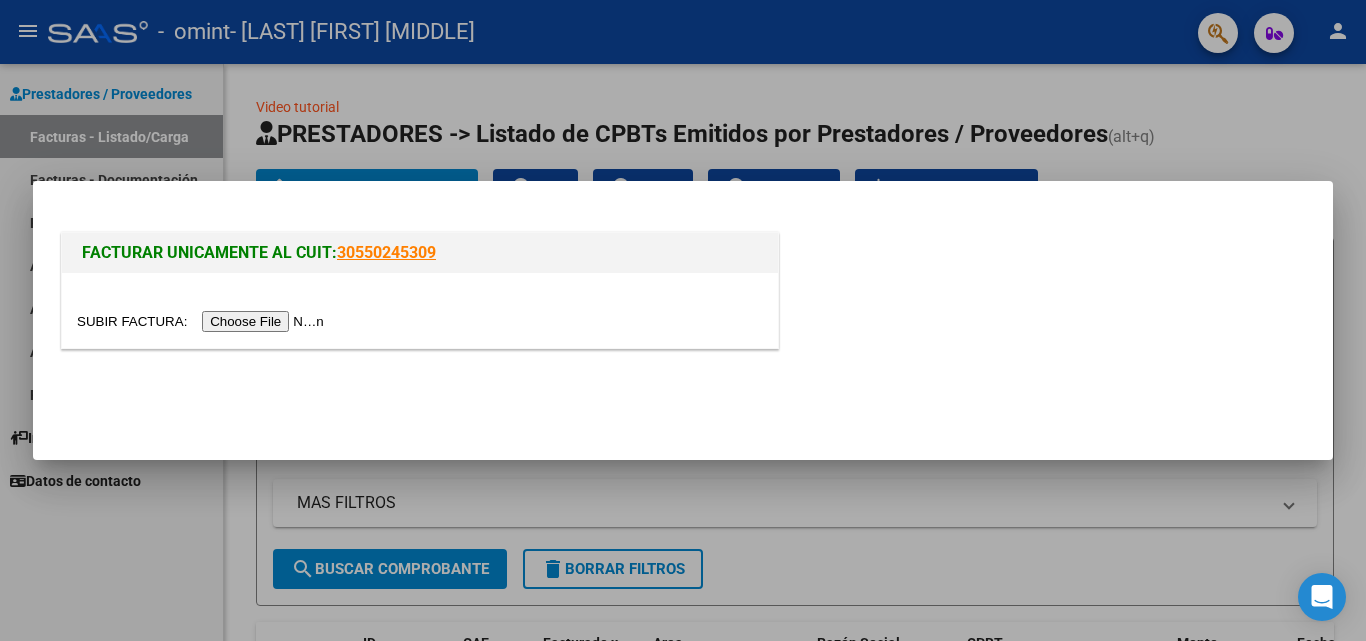 click at bounding box center (203, 321) 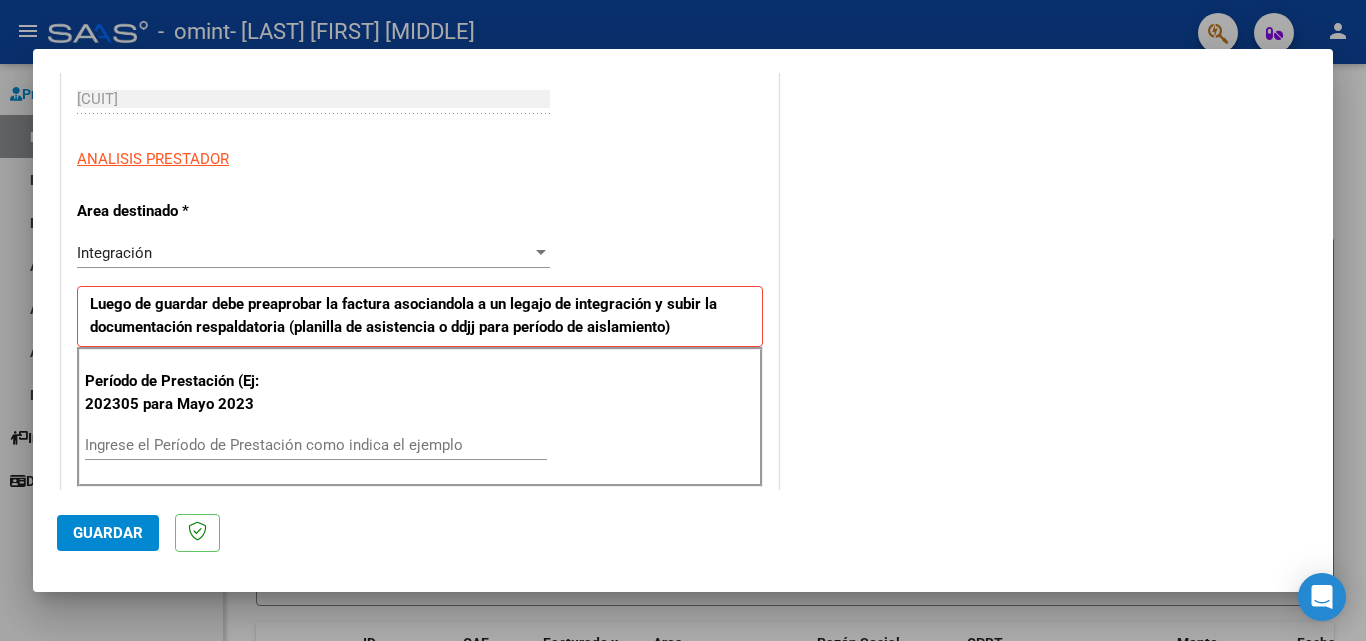 scroll, scrollTop: 415, scrollLeft: 0, axis: vertical 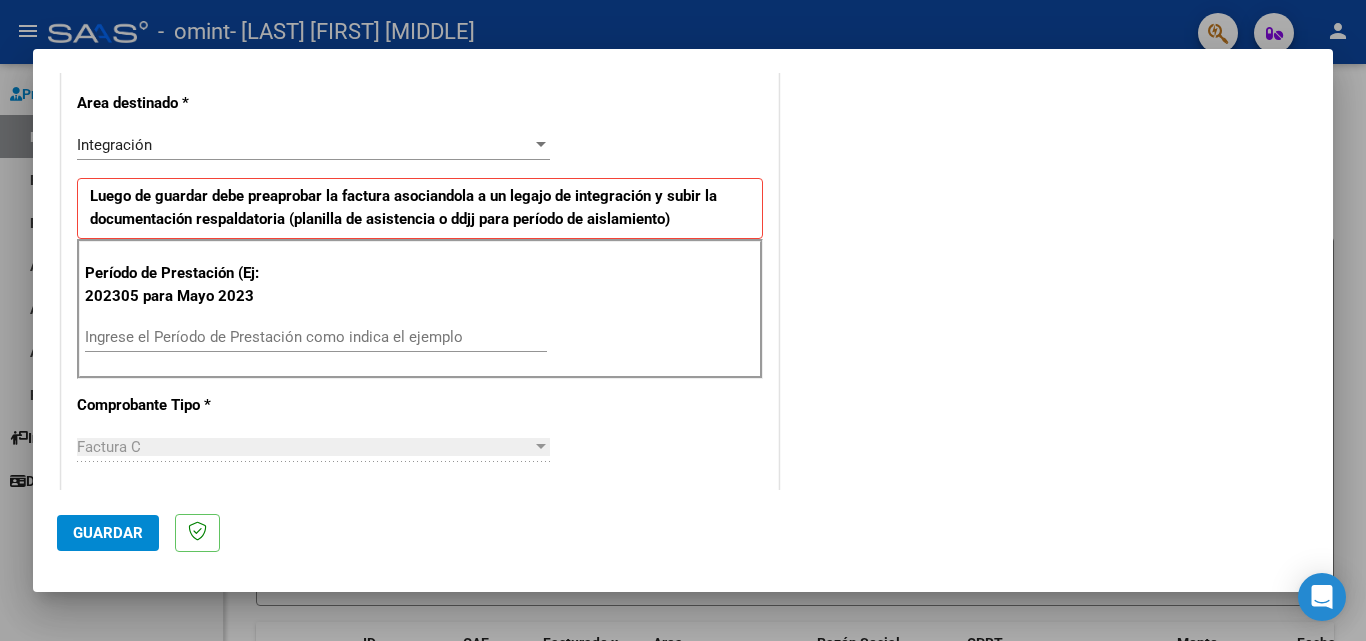 click on "Ingrese el Período de Prestación como indica el ejemplo" at bounding box center [316, 337] 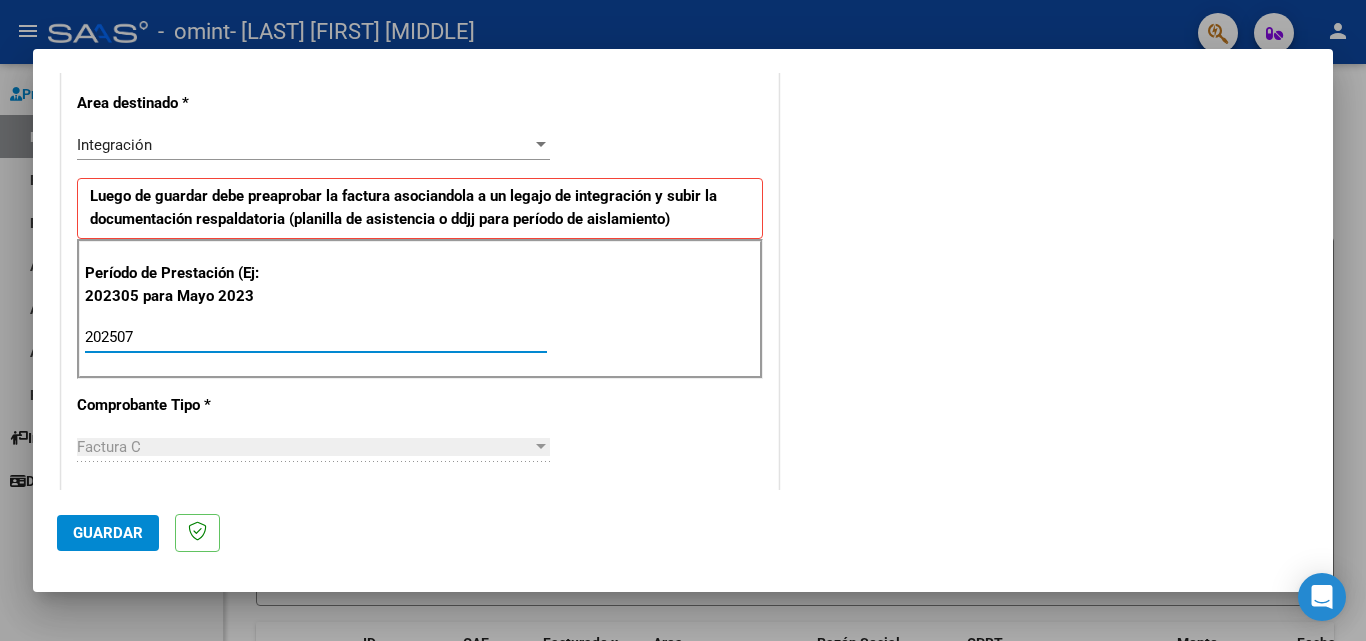 type on "202507" 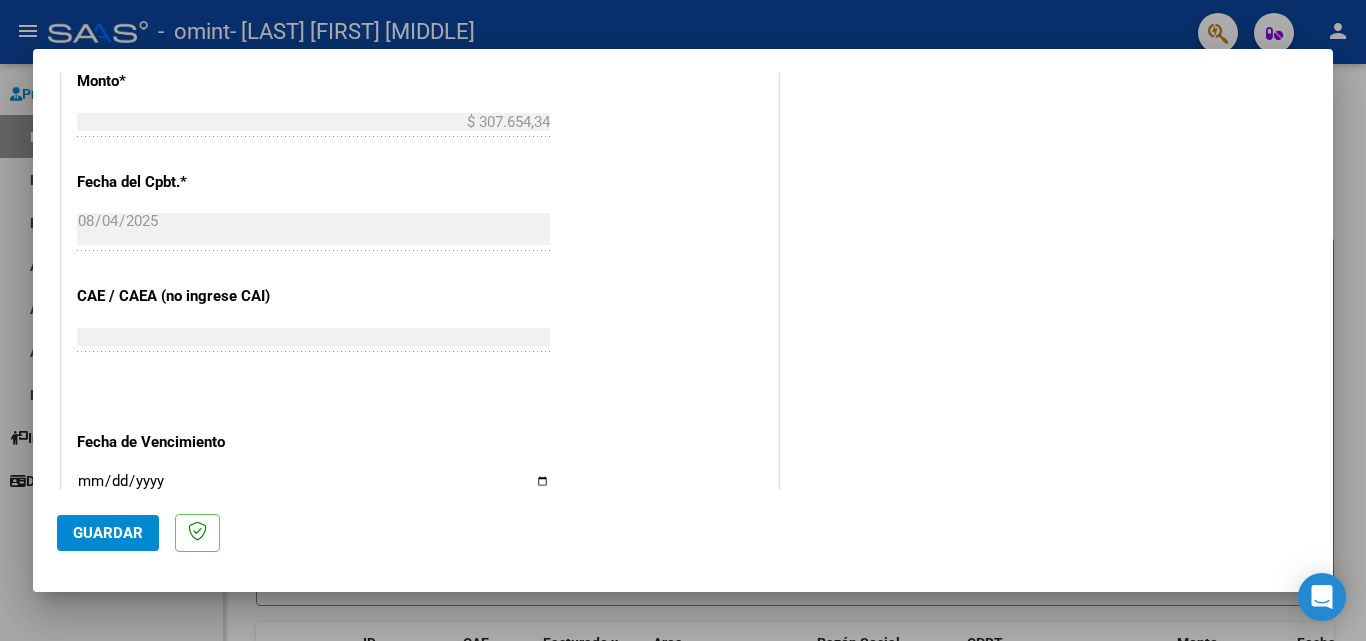 scroll, scrollTop: 1138, scrollLeft: 0, axis: vertical 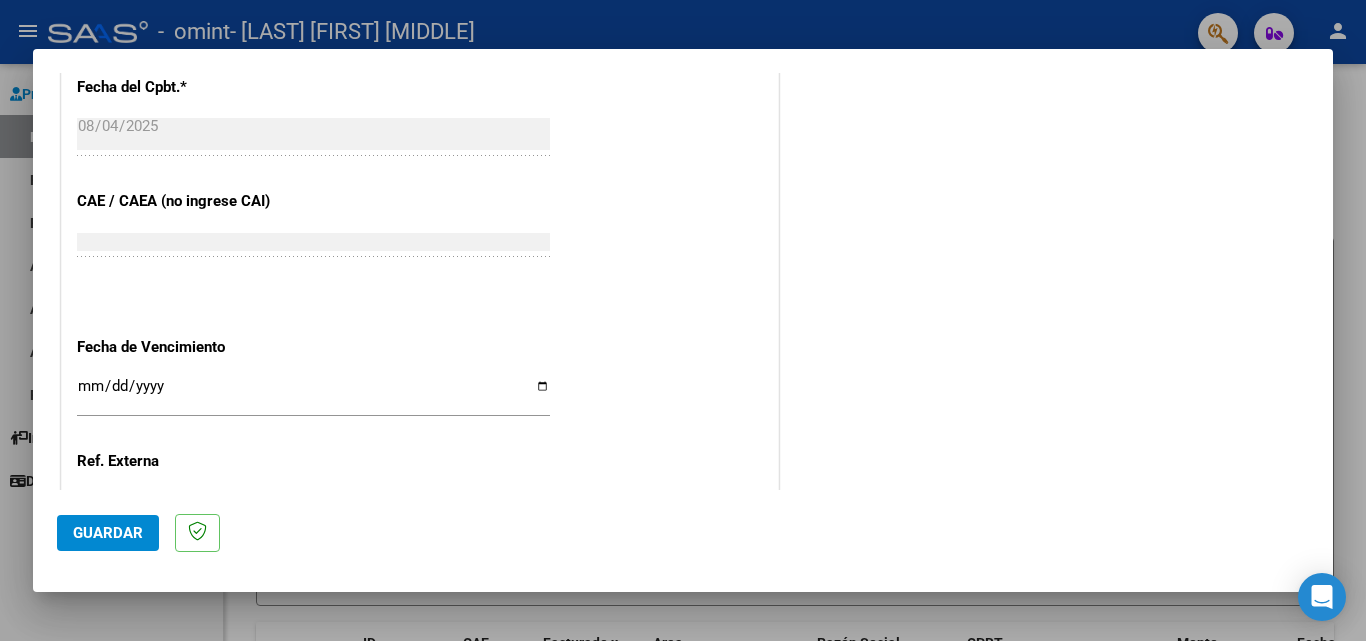 click on "Ingresar la fecha" at bounding box center (313, 394) 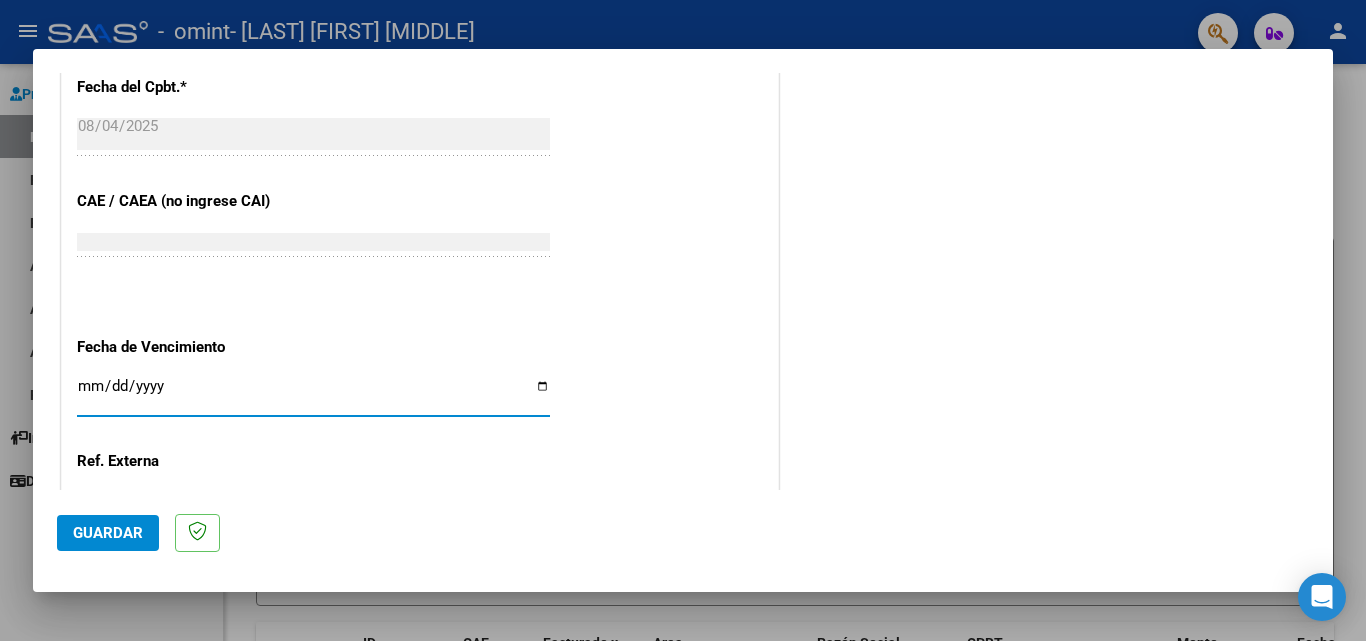 type on "2025-08-14" 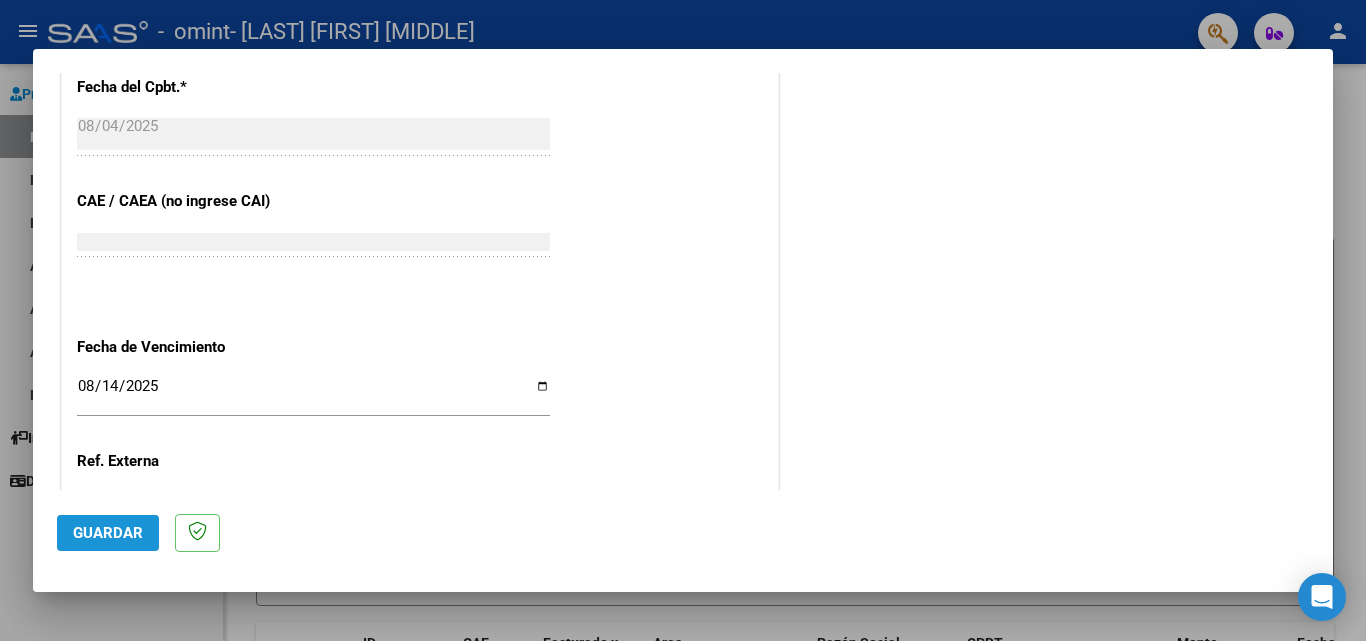 click on "Guardar" 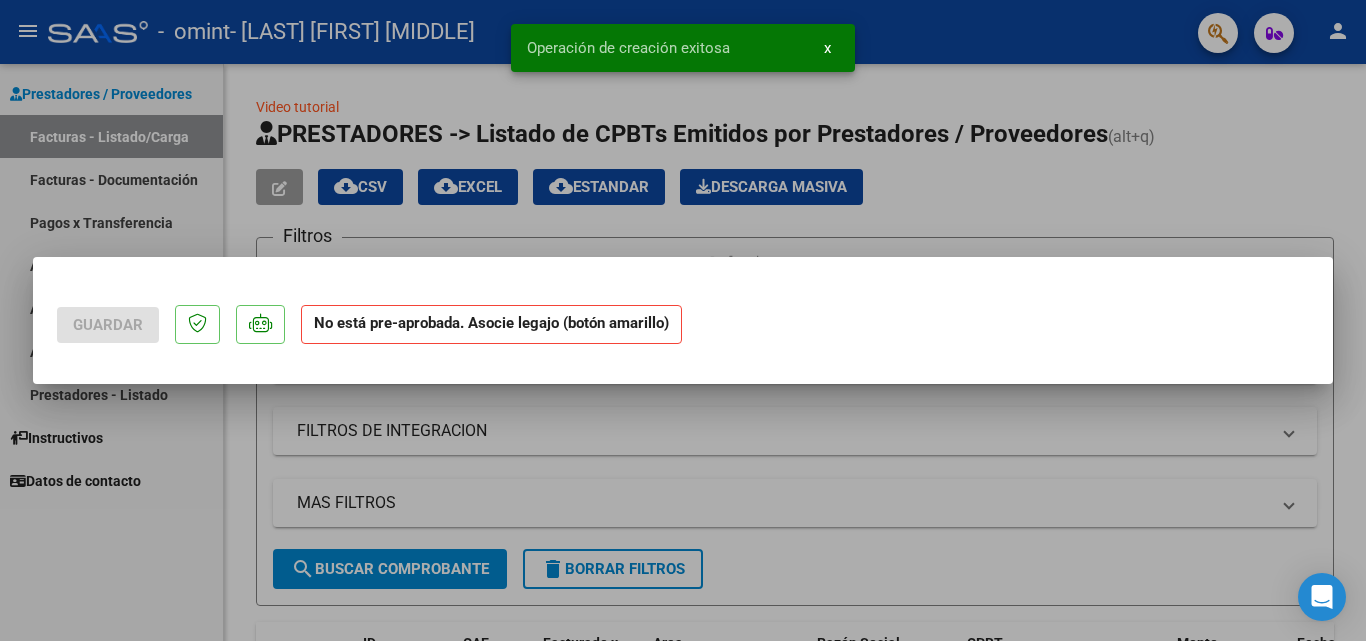 scroll, scrollTop: 0, scrollLeft: 0, axis: both 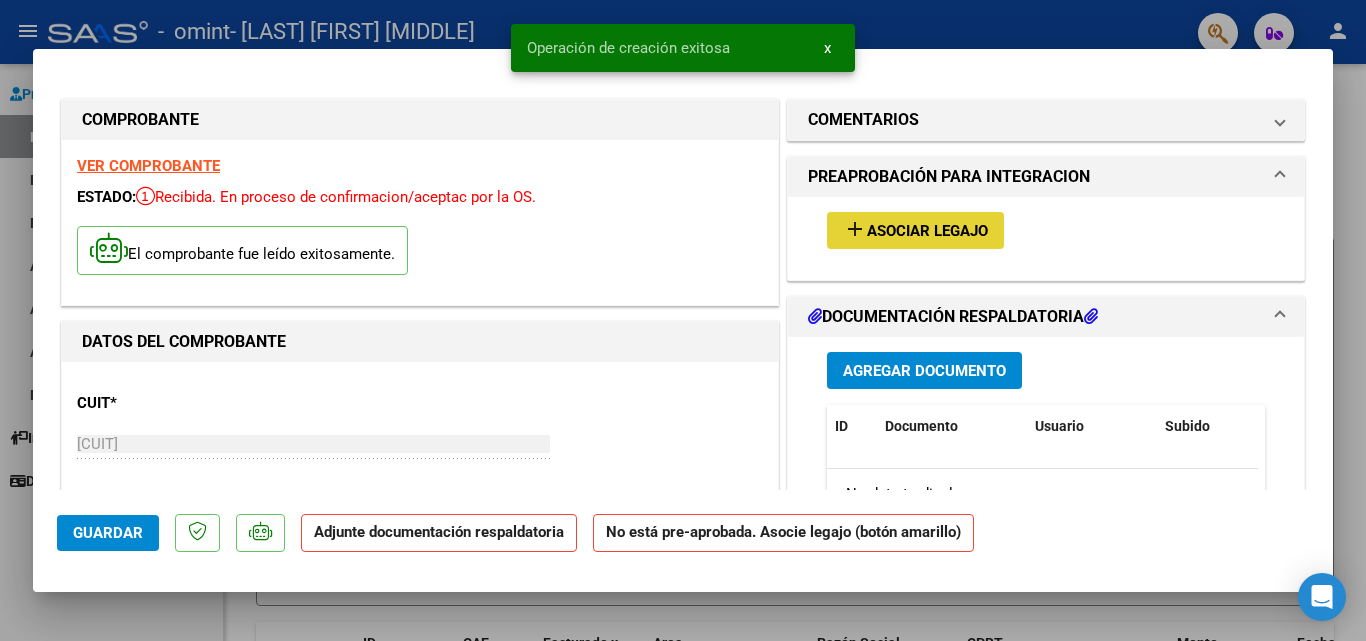 click on "Asociar Legajo" at bounding box center (927, 231) 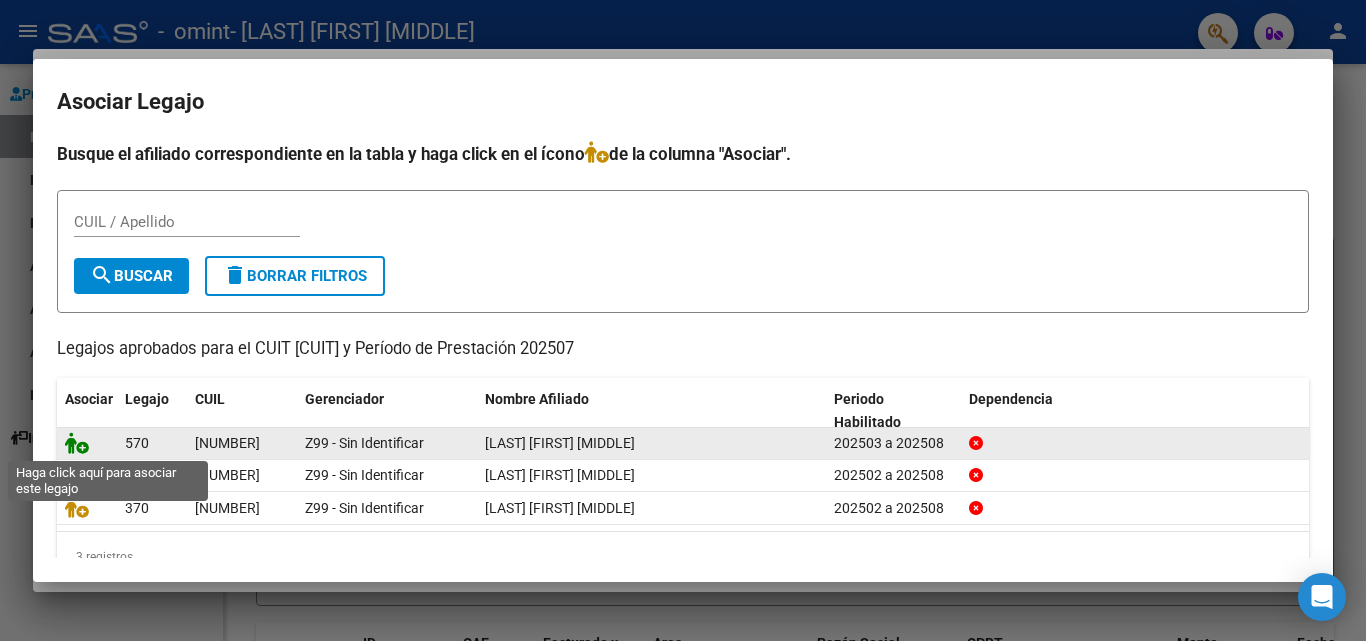 click 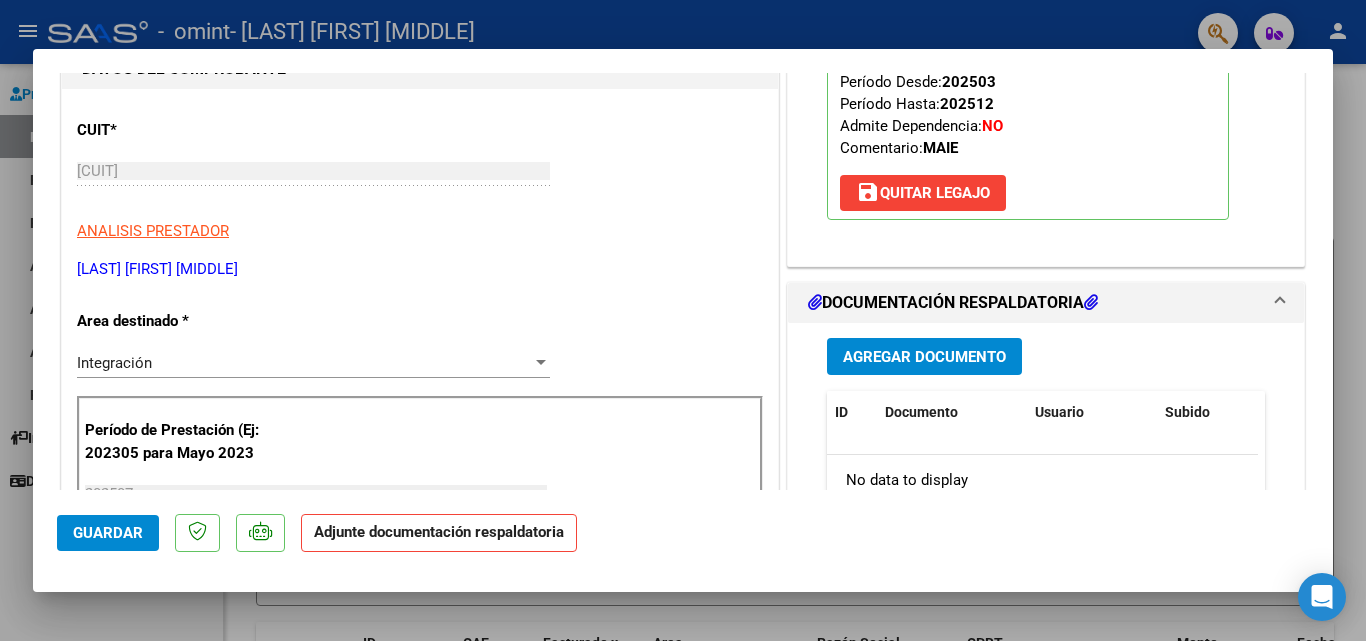 scroll, scrollTop: 320, scrollLeft: 0, axis: vertical 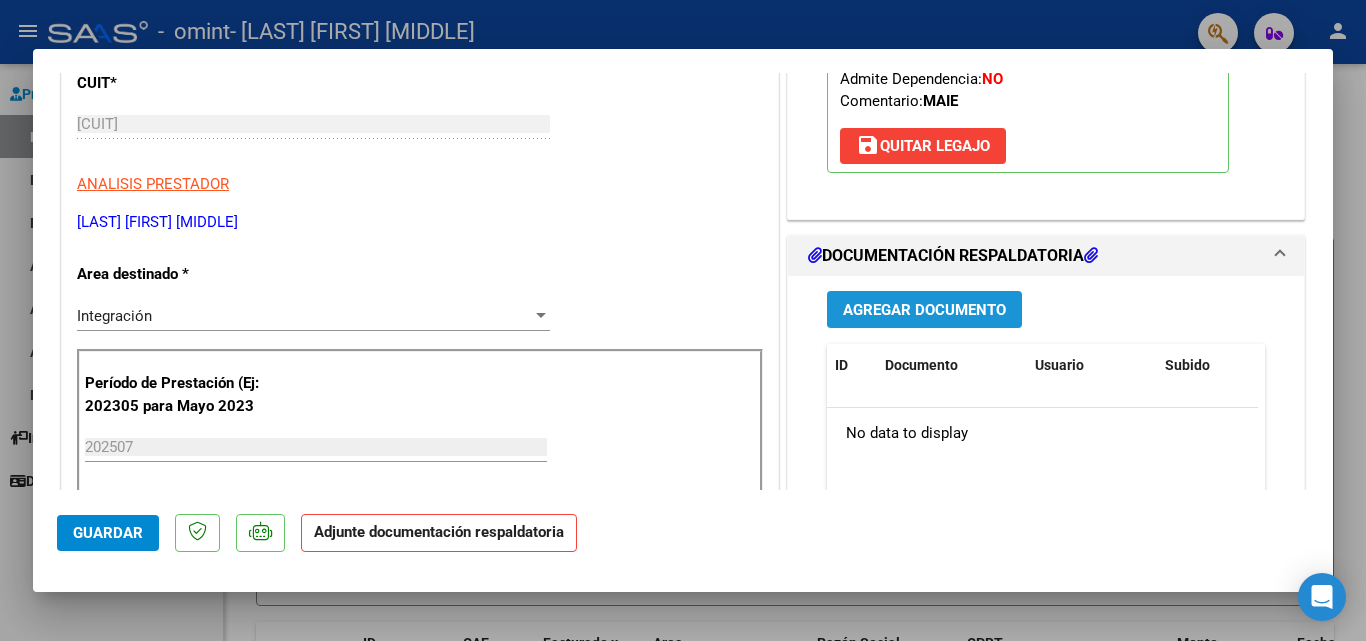 click on "Agregar Documento" at bounding box center (924, 310) 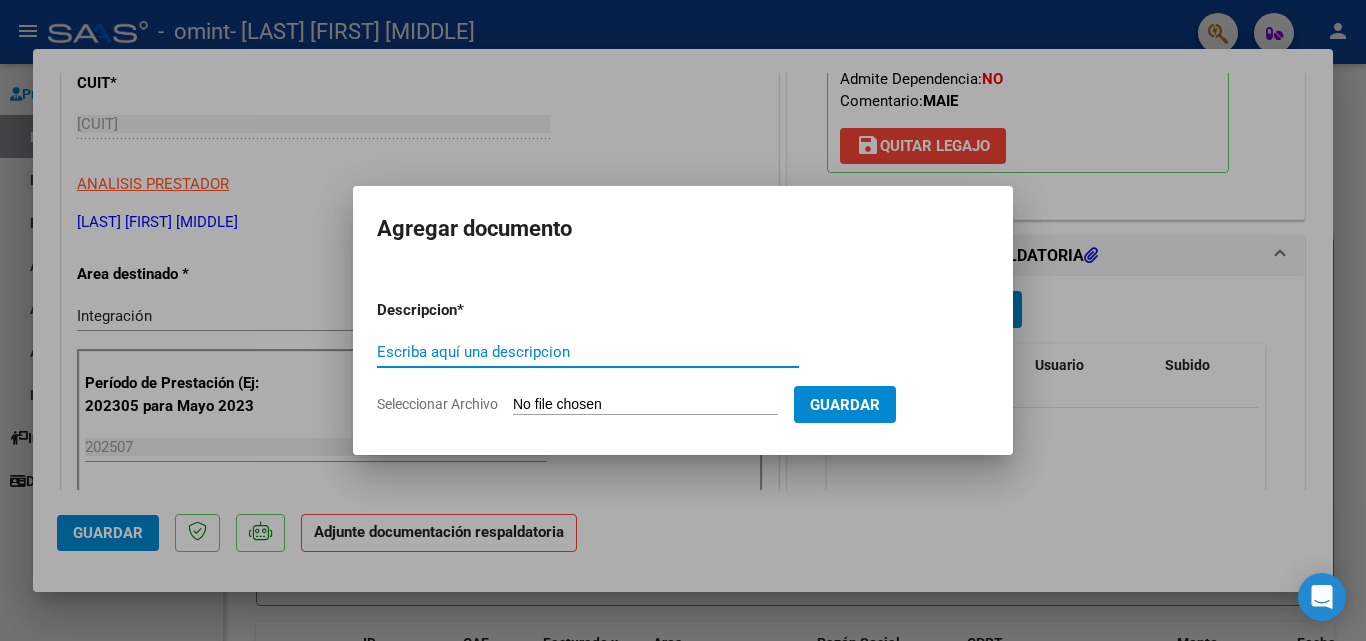 click on "Escriba aquí una descripcion" at bounding box center (588, 352) 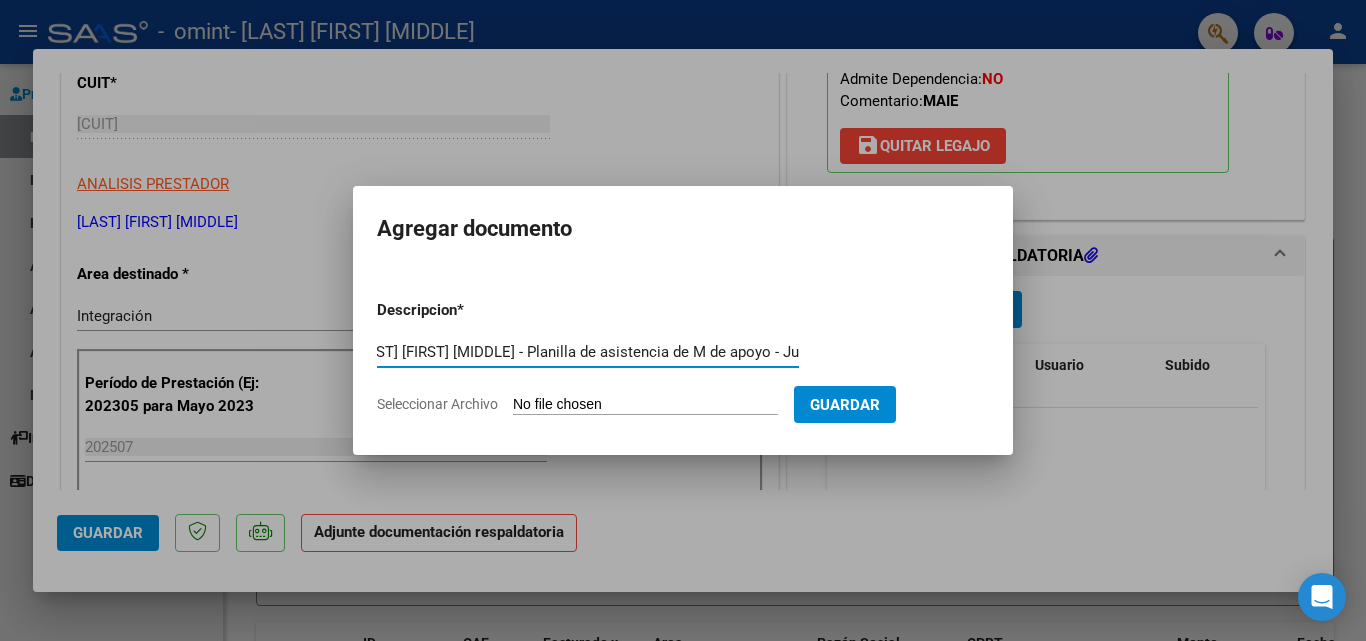 scroll, scrollTop: 0, scrollLeft: 31, axis: horizontal 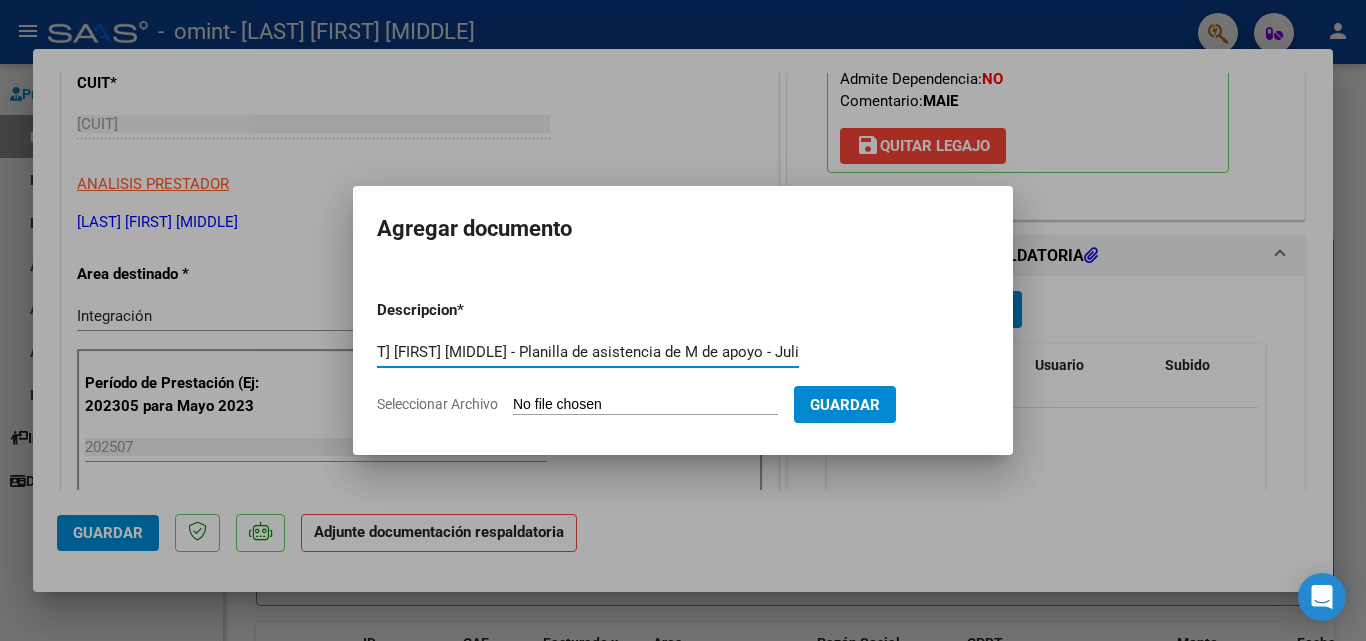 type on "[LAST] [FIRST] [MIDDLE] - Planilla de asistencia de M de apoyo - Julio 25" 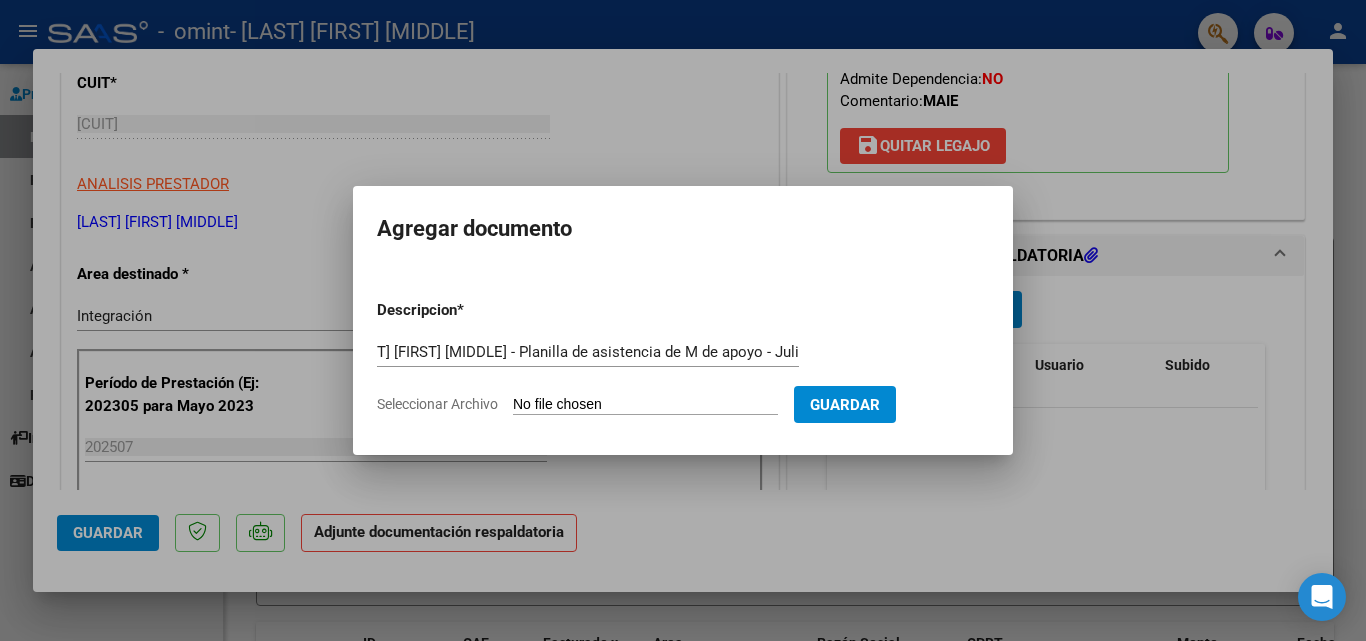 scroll, scrollTop: 0, scrollLeft: 0, axis: both 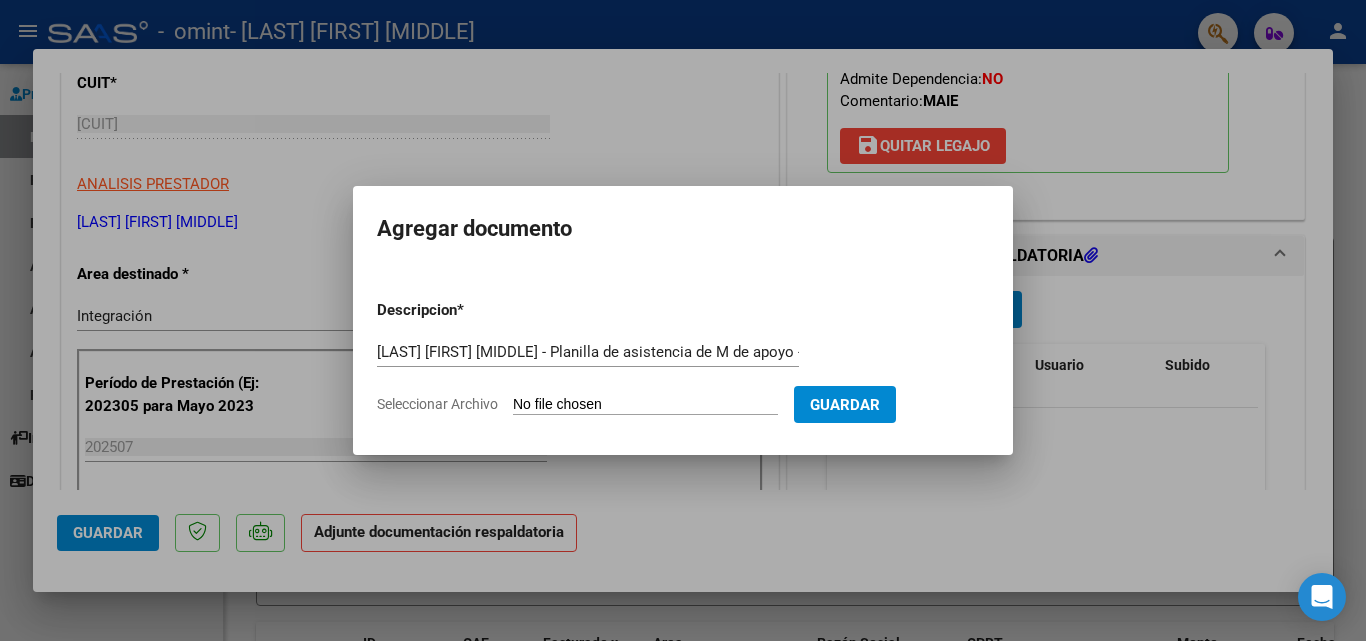 click on "Seleccionar Archivo" at bounding box center [645, 405] 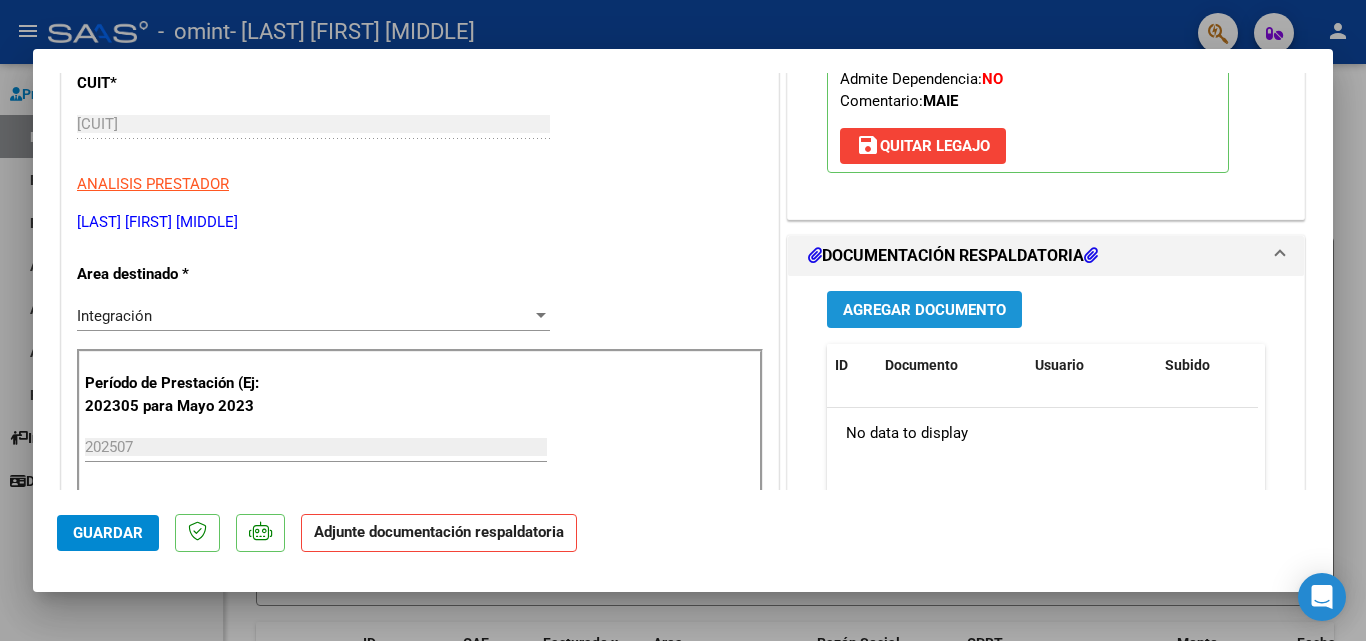 click on "Agregar Documento" at bounding box center (924, 310) 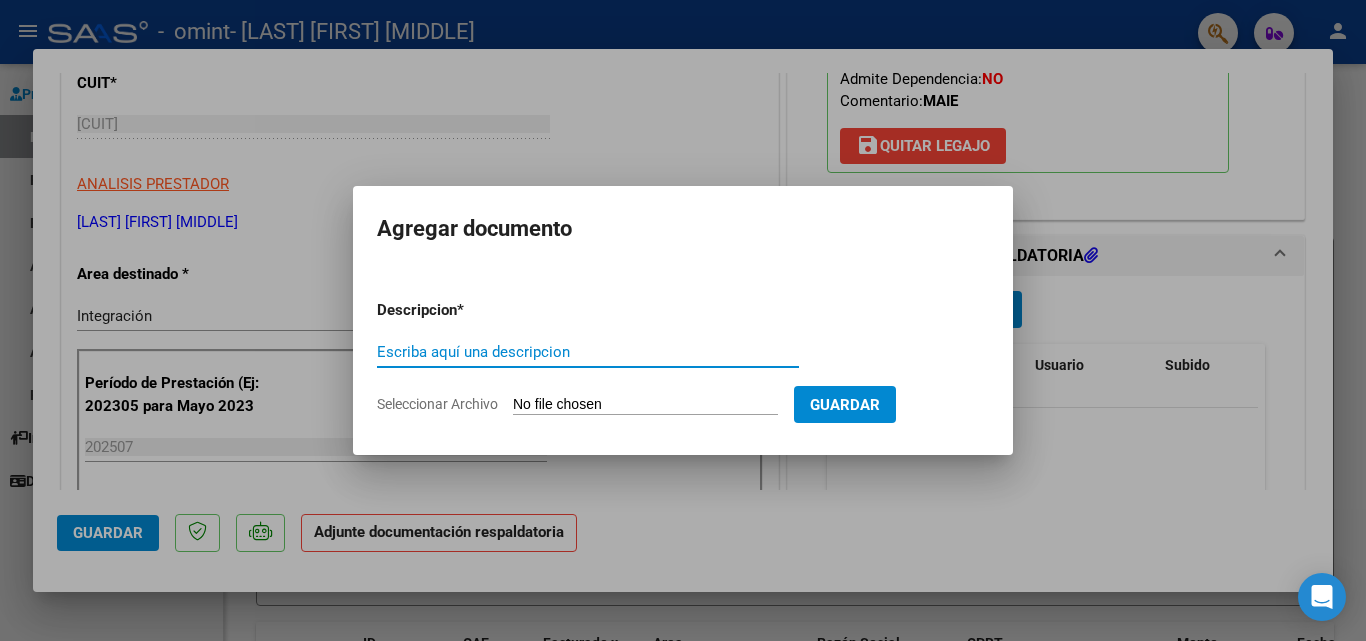 click on "Escriba aquí una descripcion" at bounding box center (588, 352) 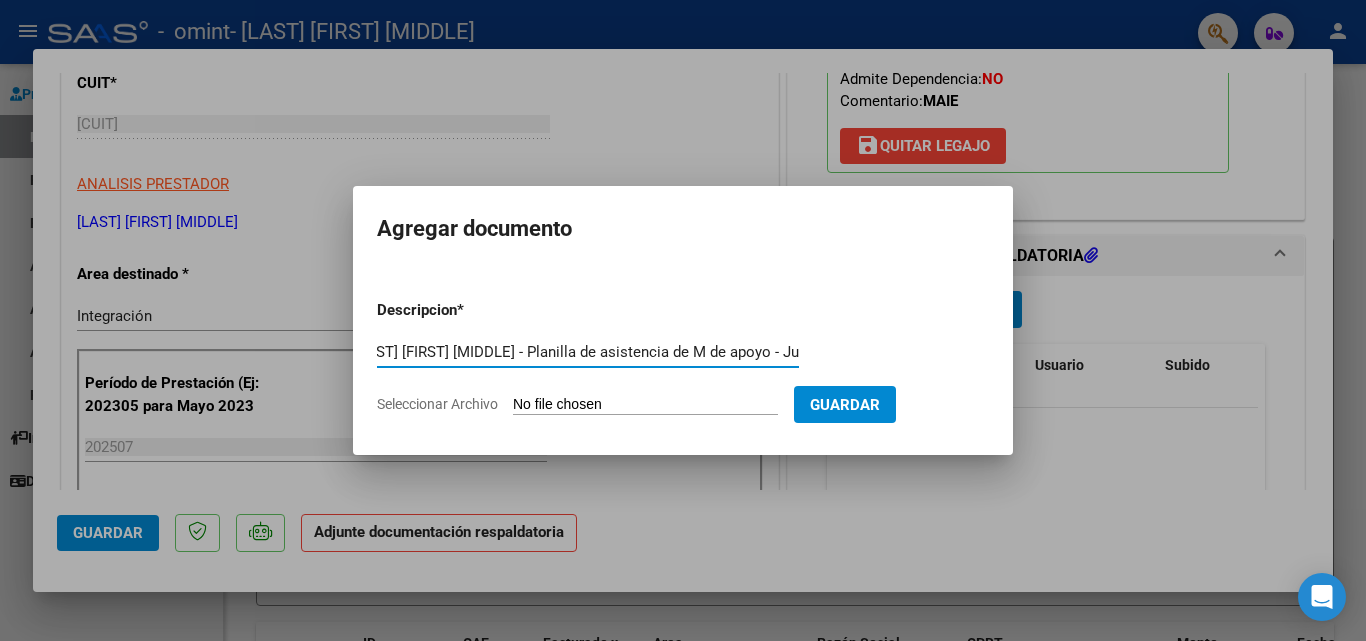scroll, scrollTop: 0, scrollLeft: 31, axis: horizontal 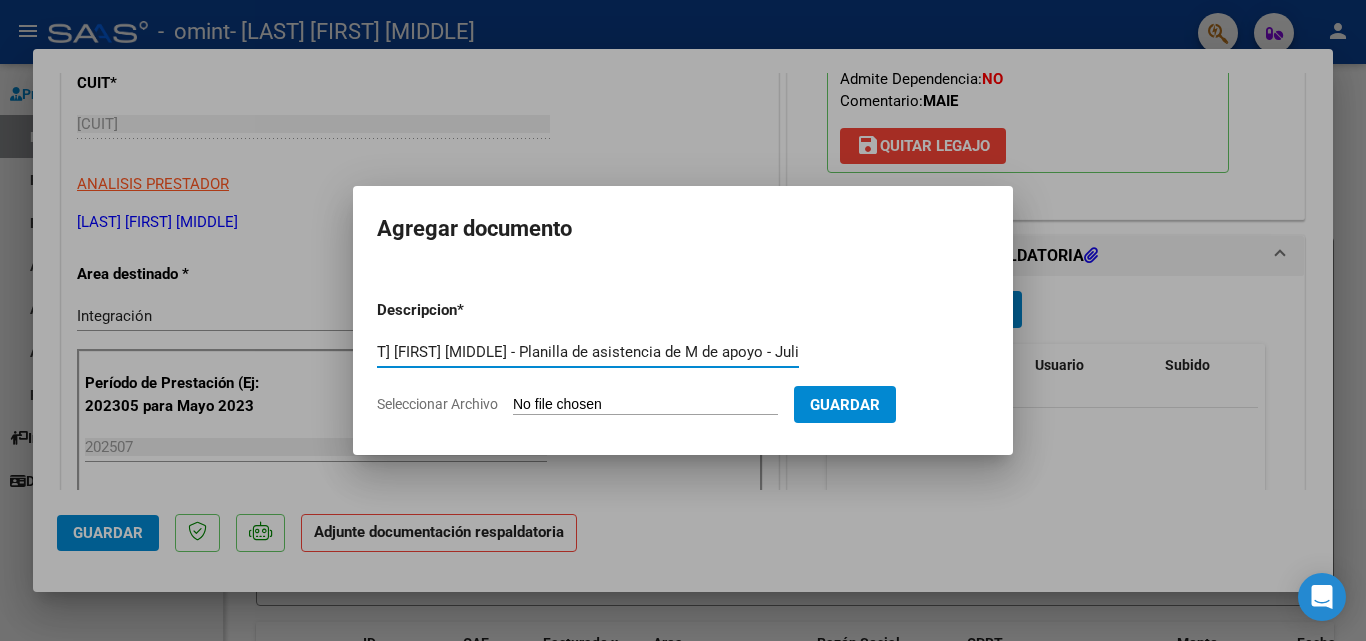 type on "[LAST] [FIRST] [MIDDLE] - Planilla de asistencia de M de apoyo - Julio 25" 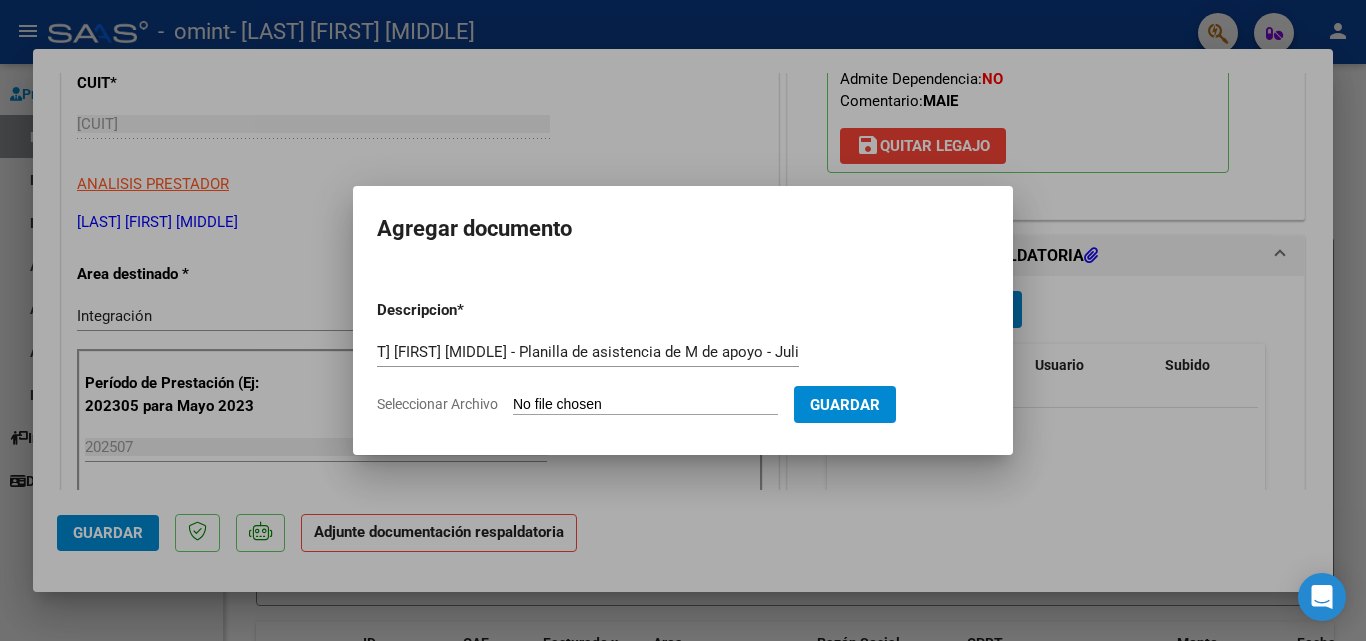 scroll, scrollTop: 0, scrollLeft: 0, axis: both 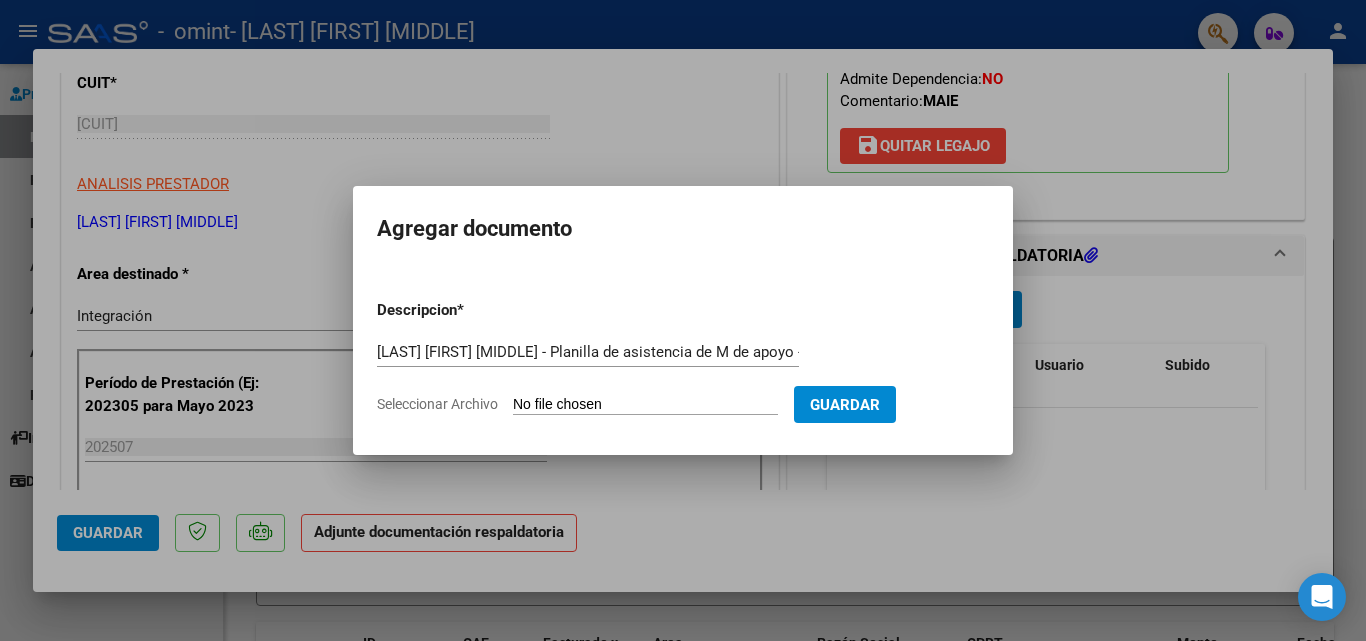 click on "Seleccionar Archivo" at bounding box center (645, 405) 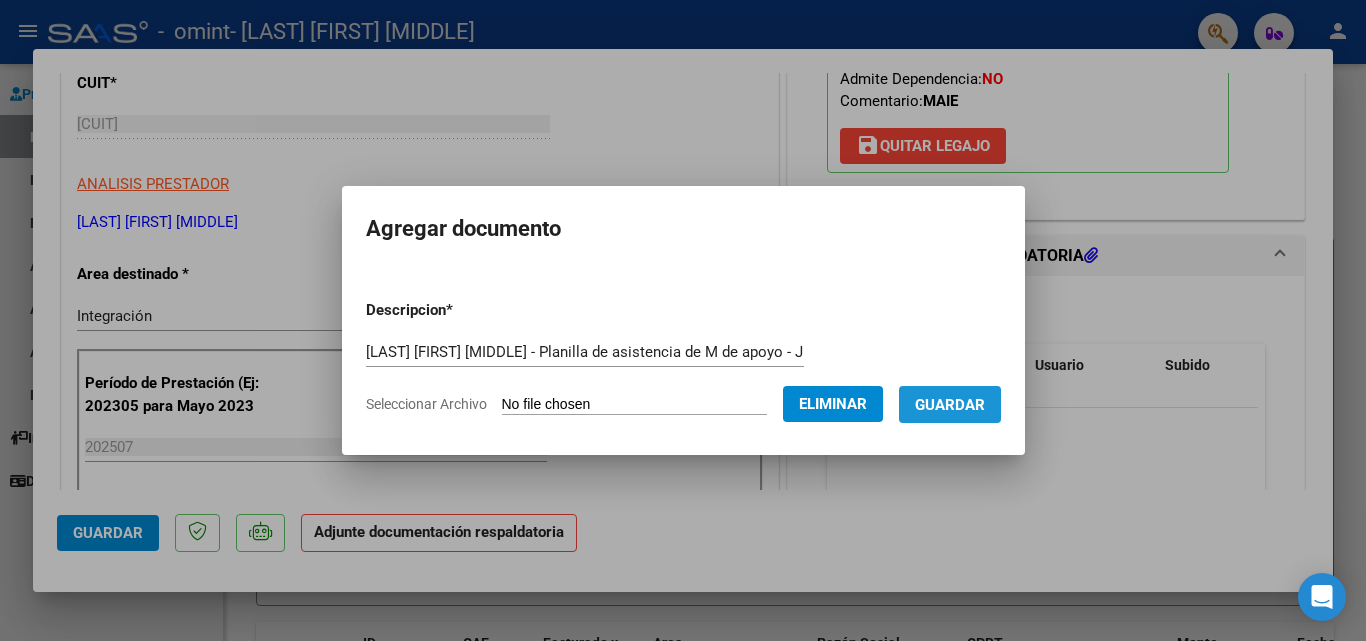 click on "Guardar" at bounding box center (950, 405) 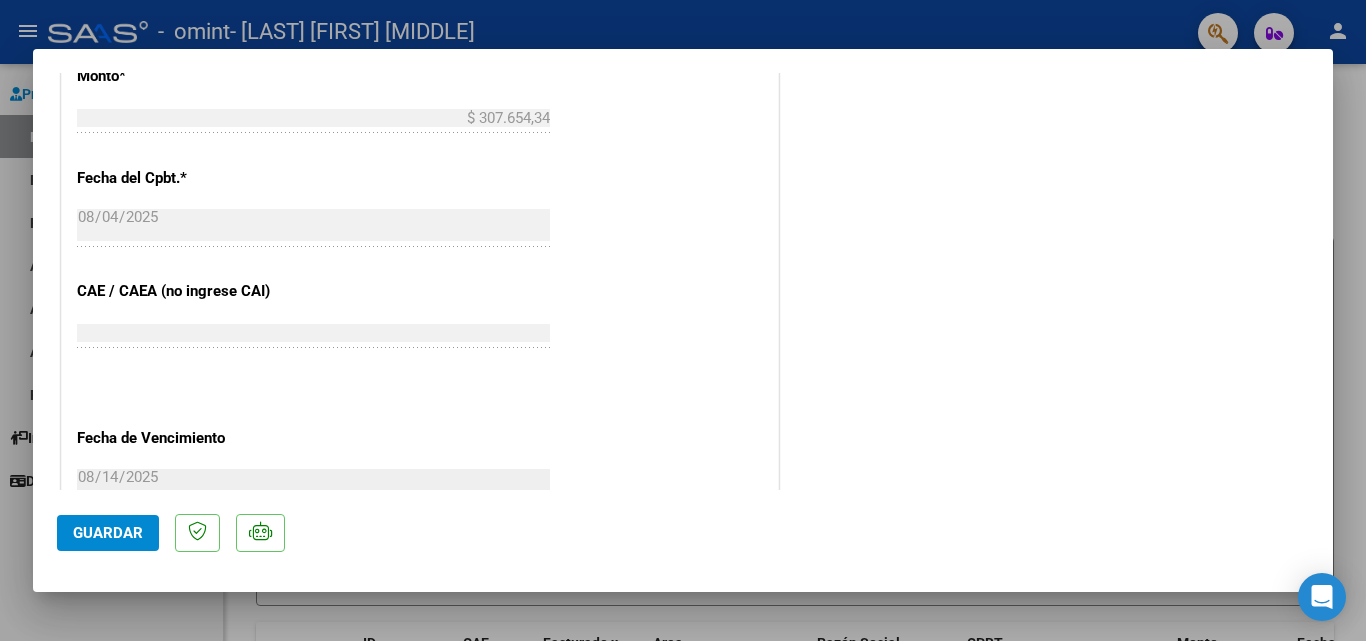 scroll, scrollTop: 846, scrollLeft: 0, axis: vertical 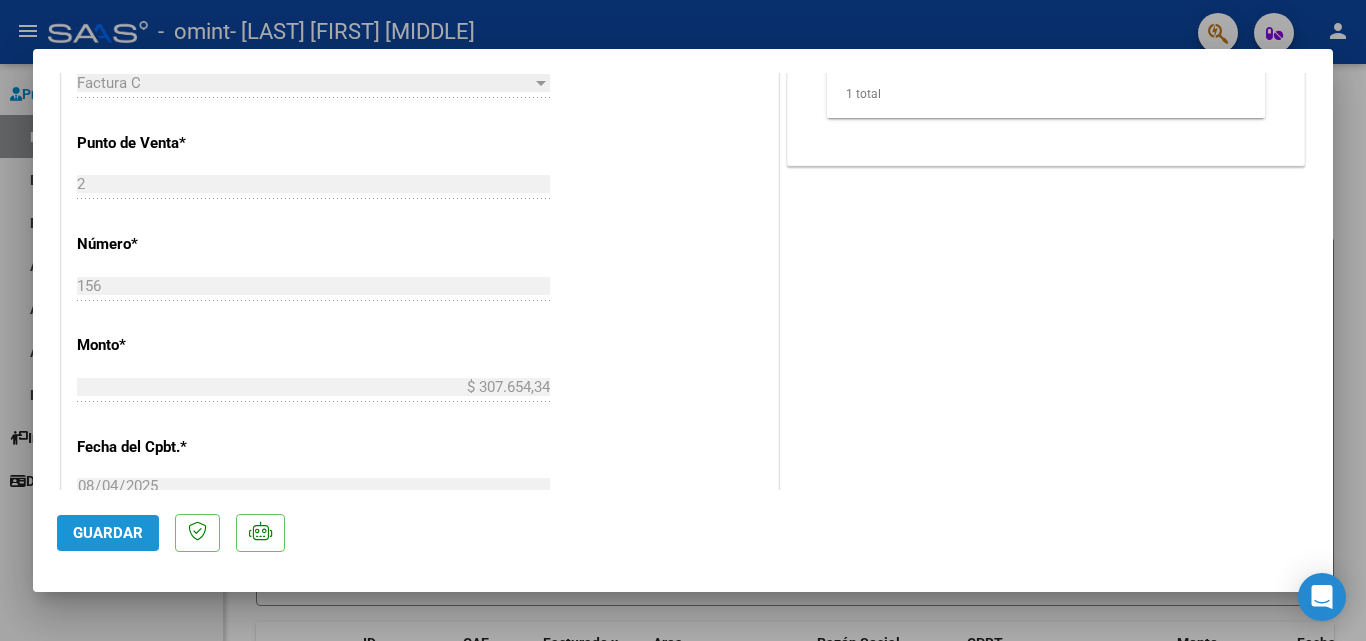 click on "Guardar" 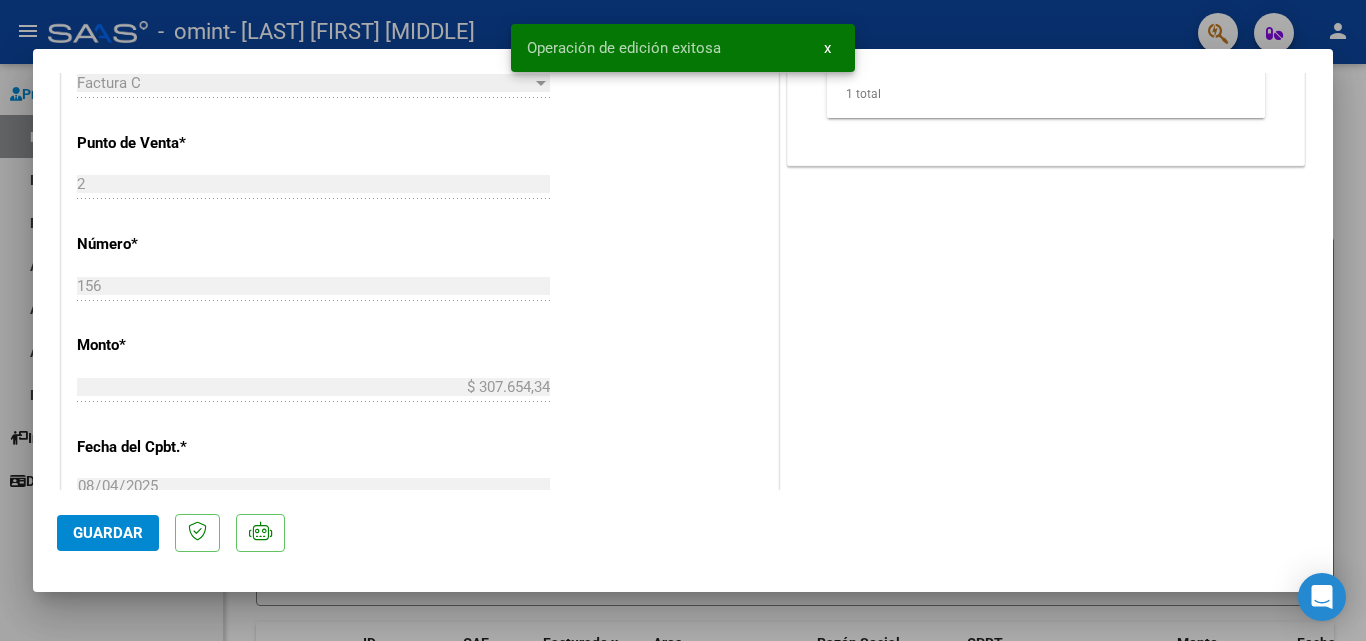 click at bounding box center (683, 320) 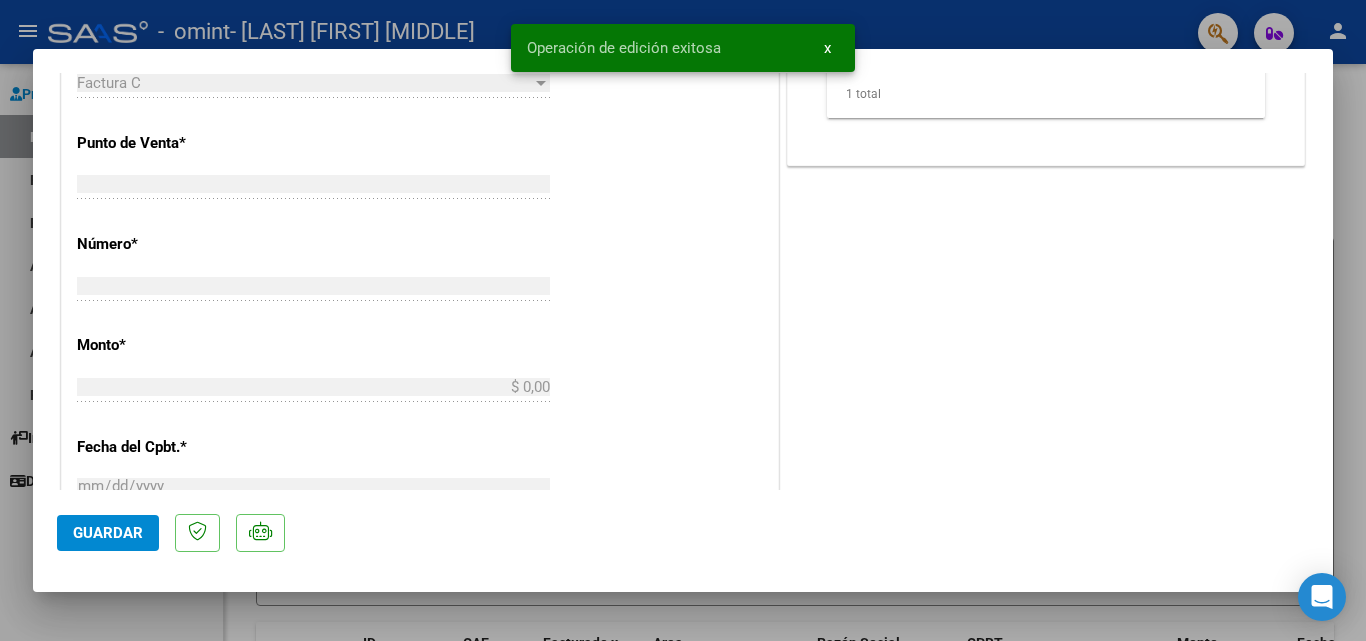 scroll, scrollTop: 805, scrollLeft: 0, axis: vertical 